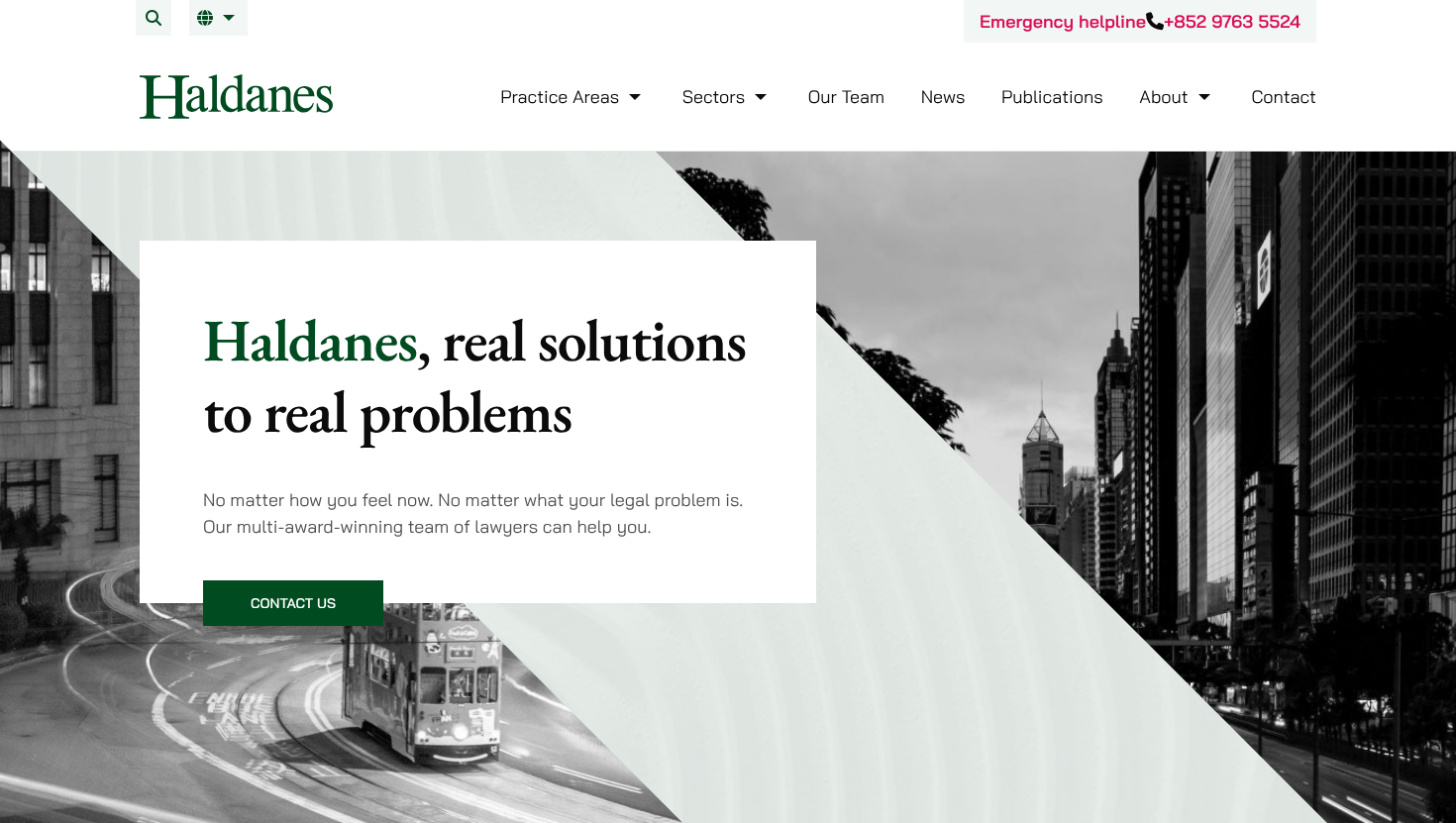 scroll, scrollTop: 0, scrollLeft: 0, axis: both 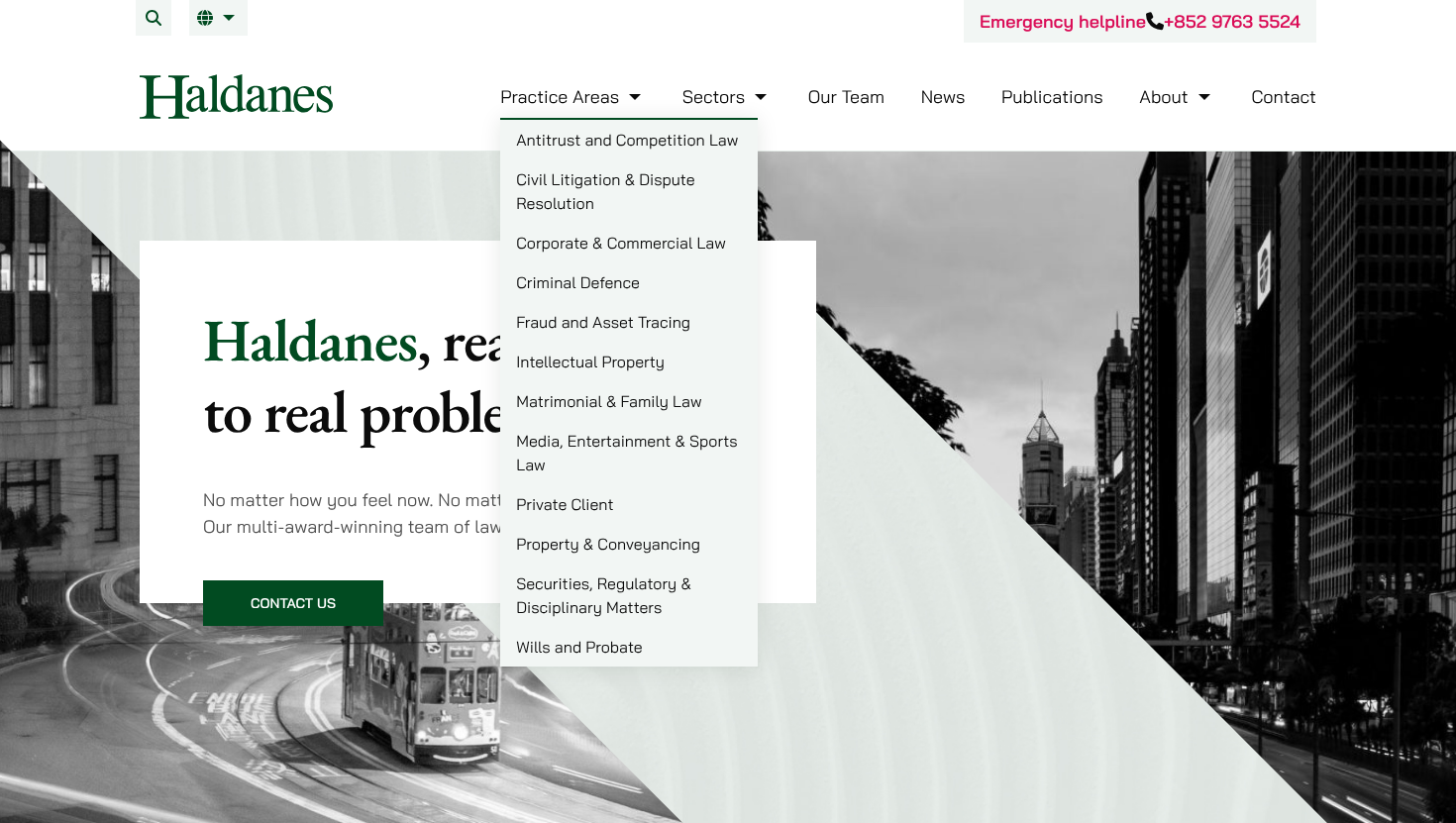click on "Criminal Defence" at bounding box center [629, 282] 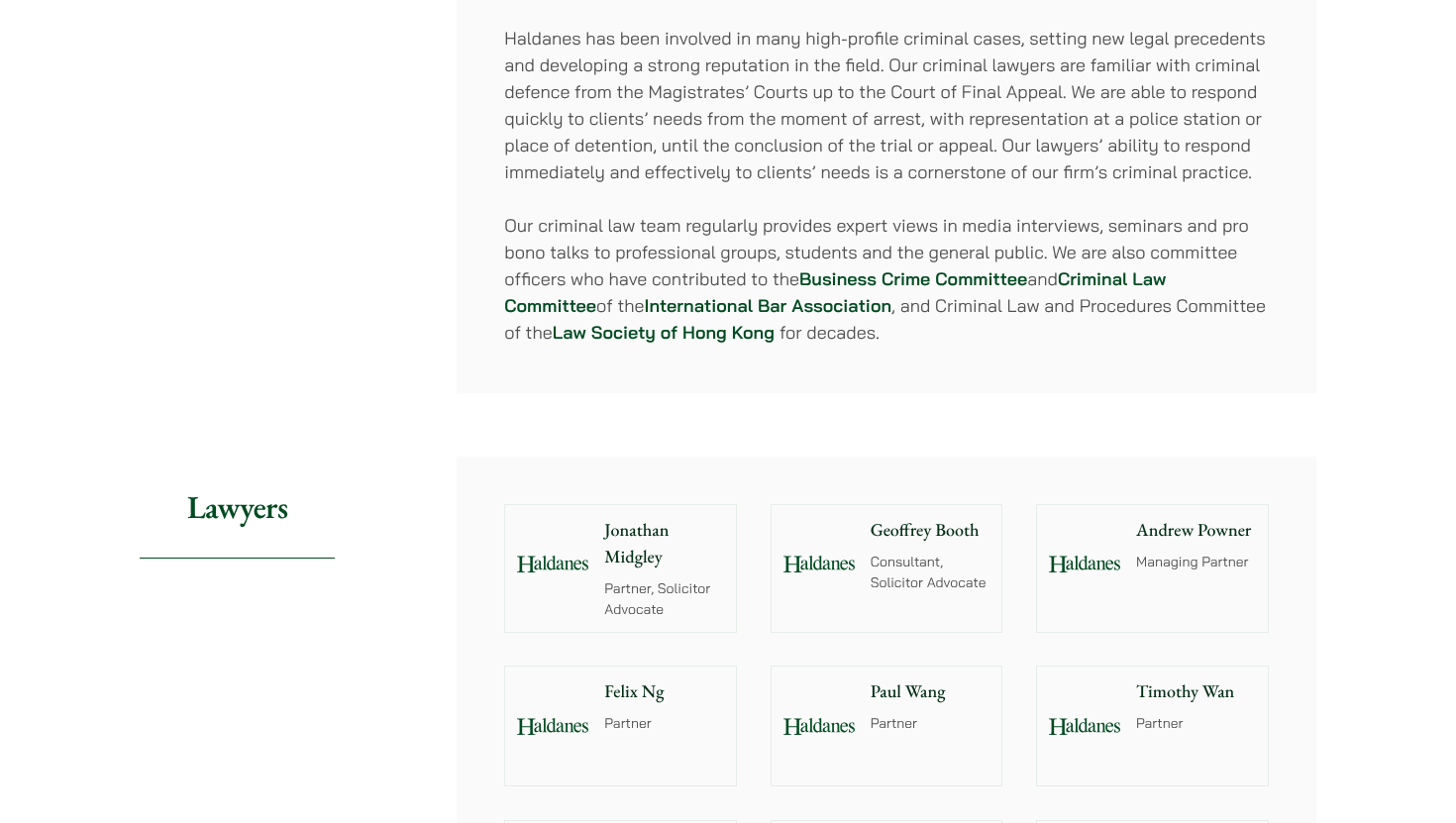 scroll, scrollTop: 1771, scrollLeft: 0, axis: vertical 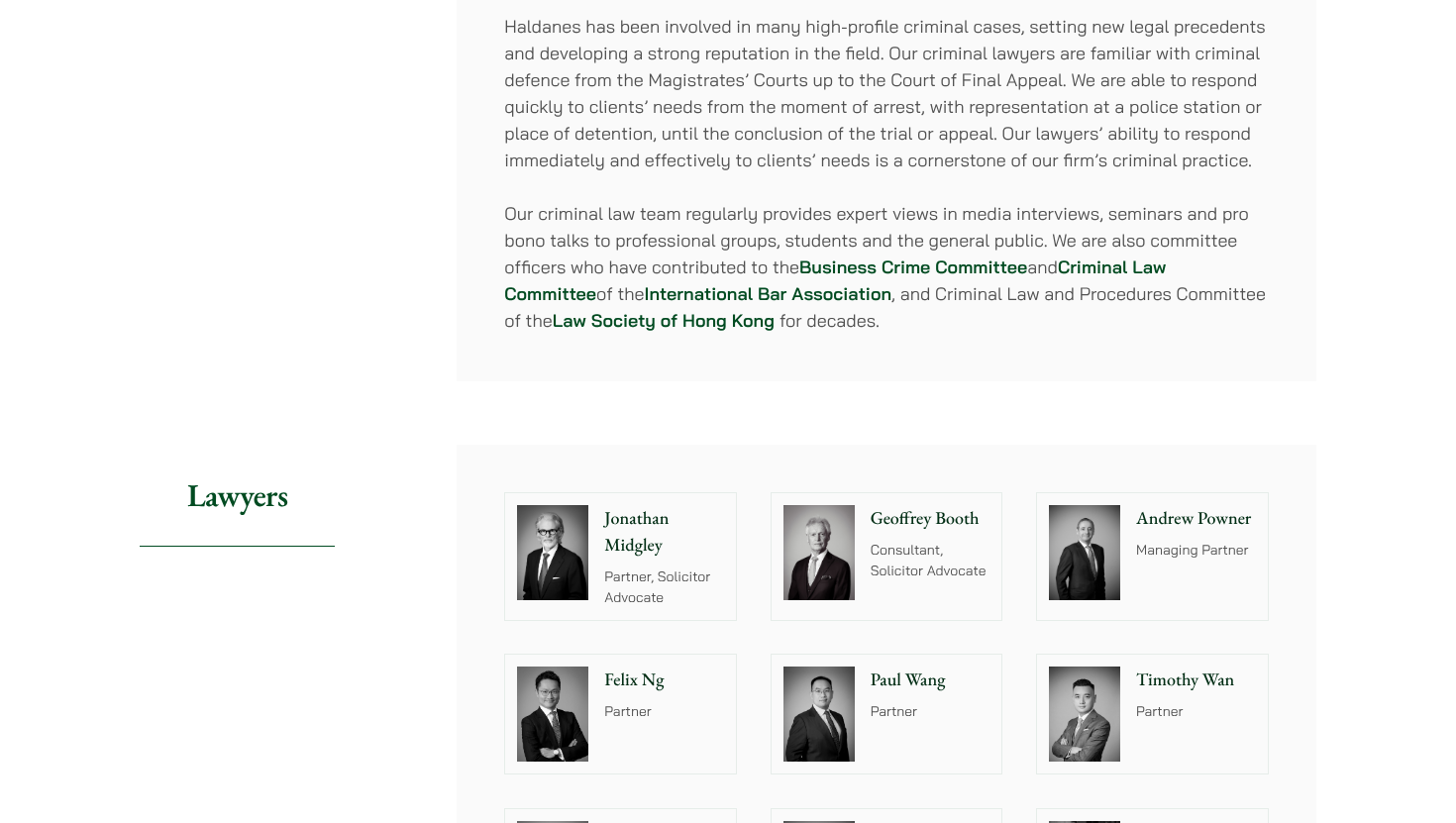 click on "Jonathan Midgley" at bounding box center [664, 532] 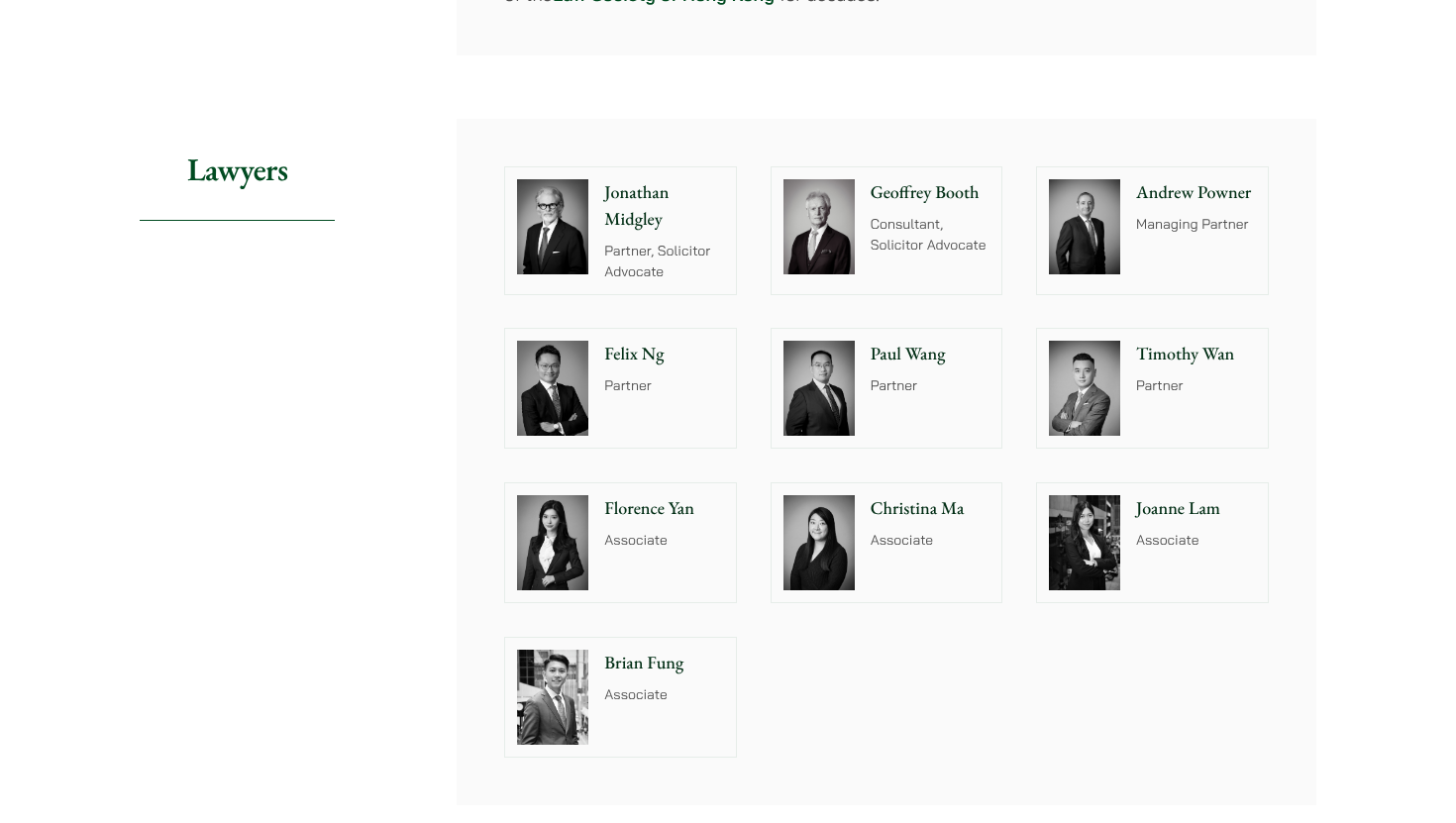 scroll, scrollTop: 2099, scrollLeft: 0, axis: vertical 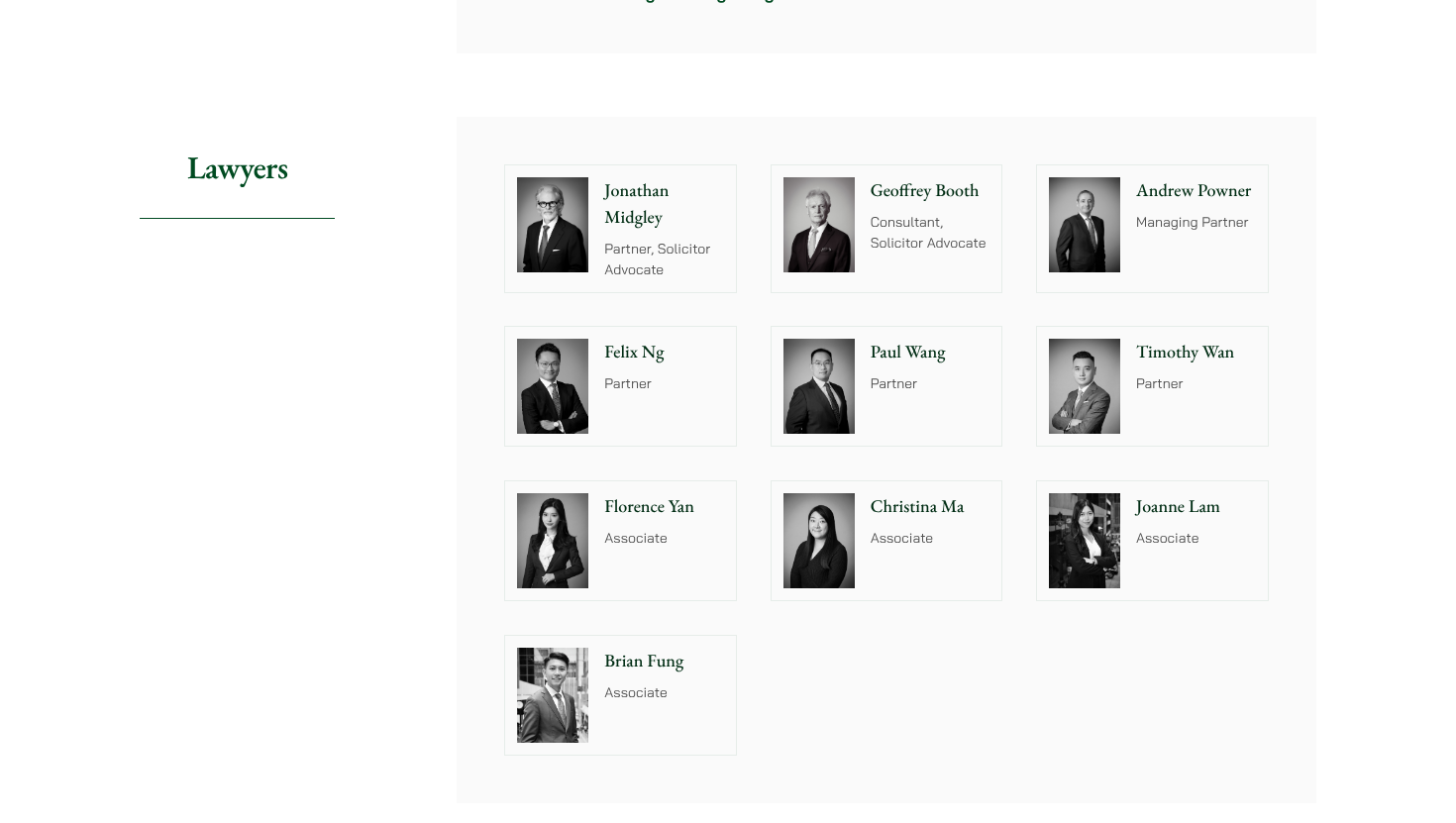 click at bounding box center [553, 541] 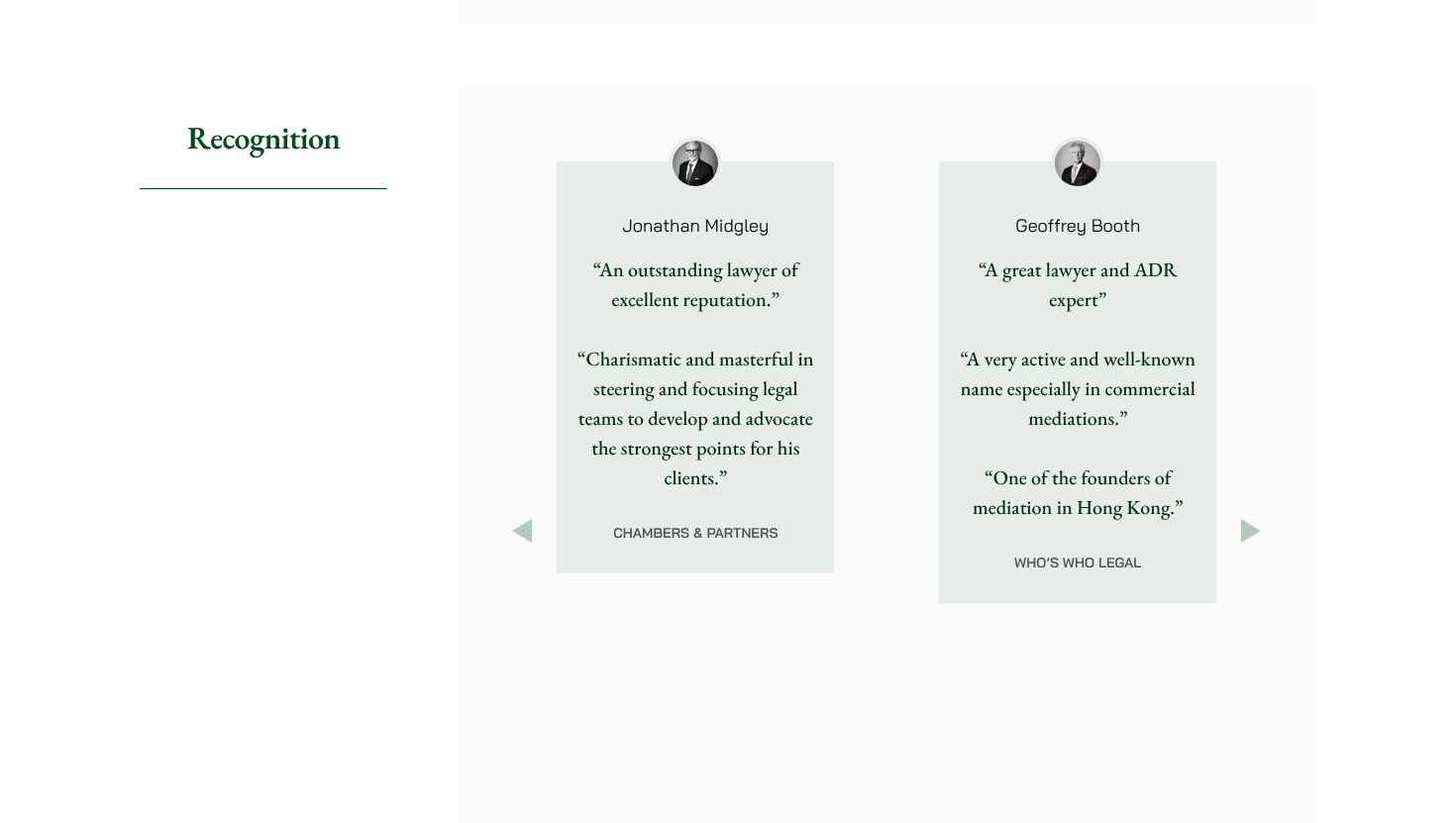 scroll, scrollTop: 2861, scrollLeft: 0, axis: vertical 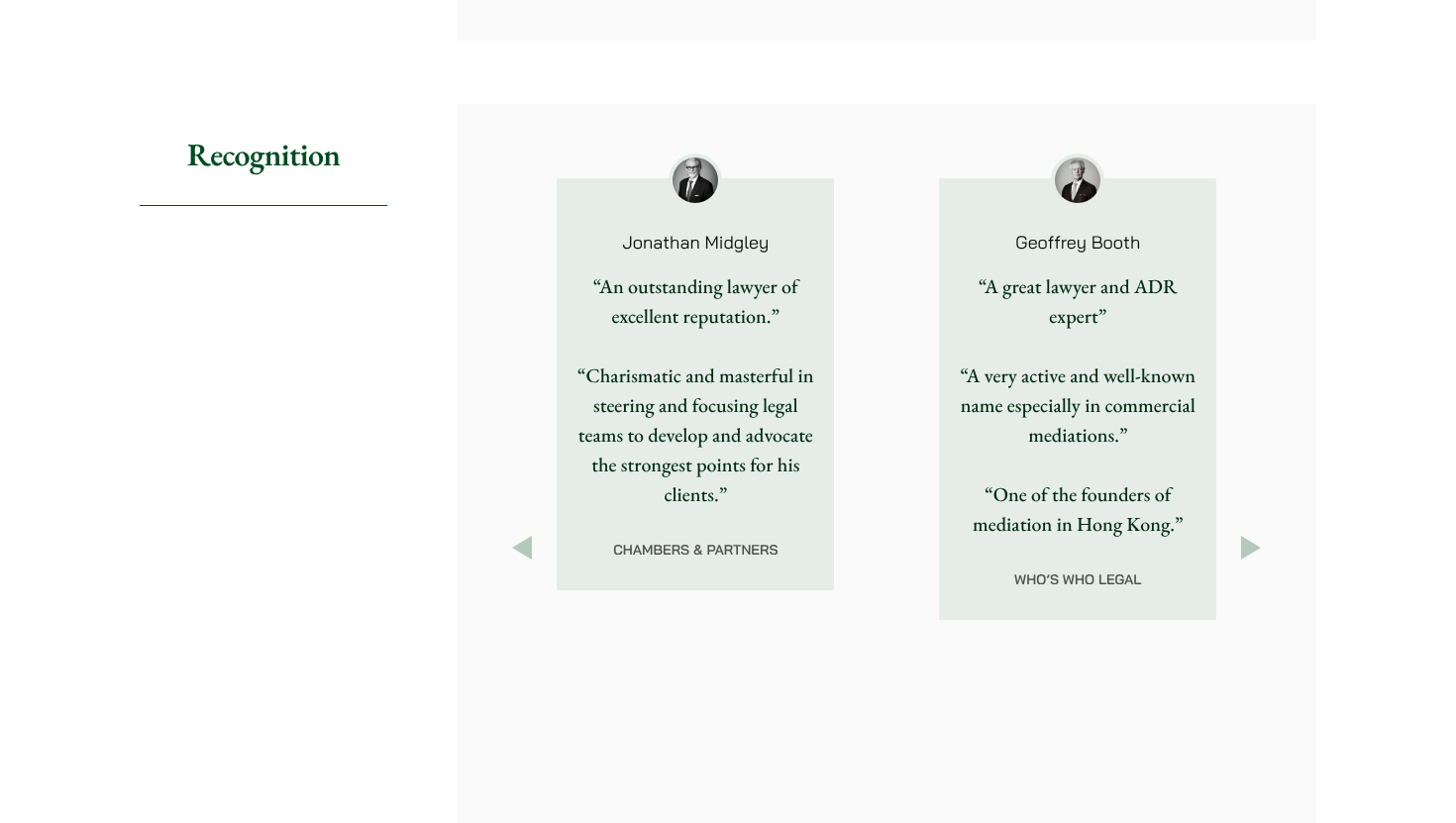 click on "Next" at bounding box center [1251, 548] 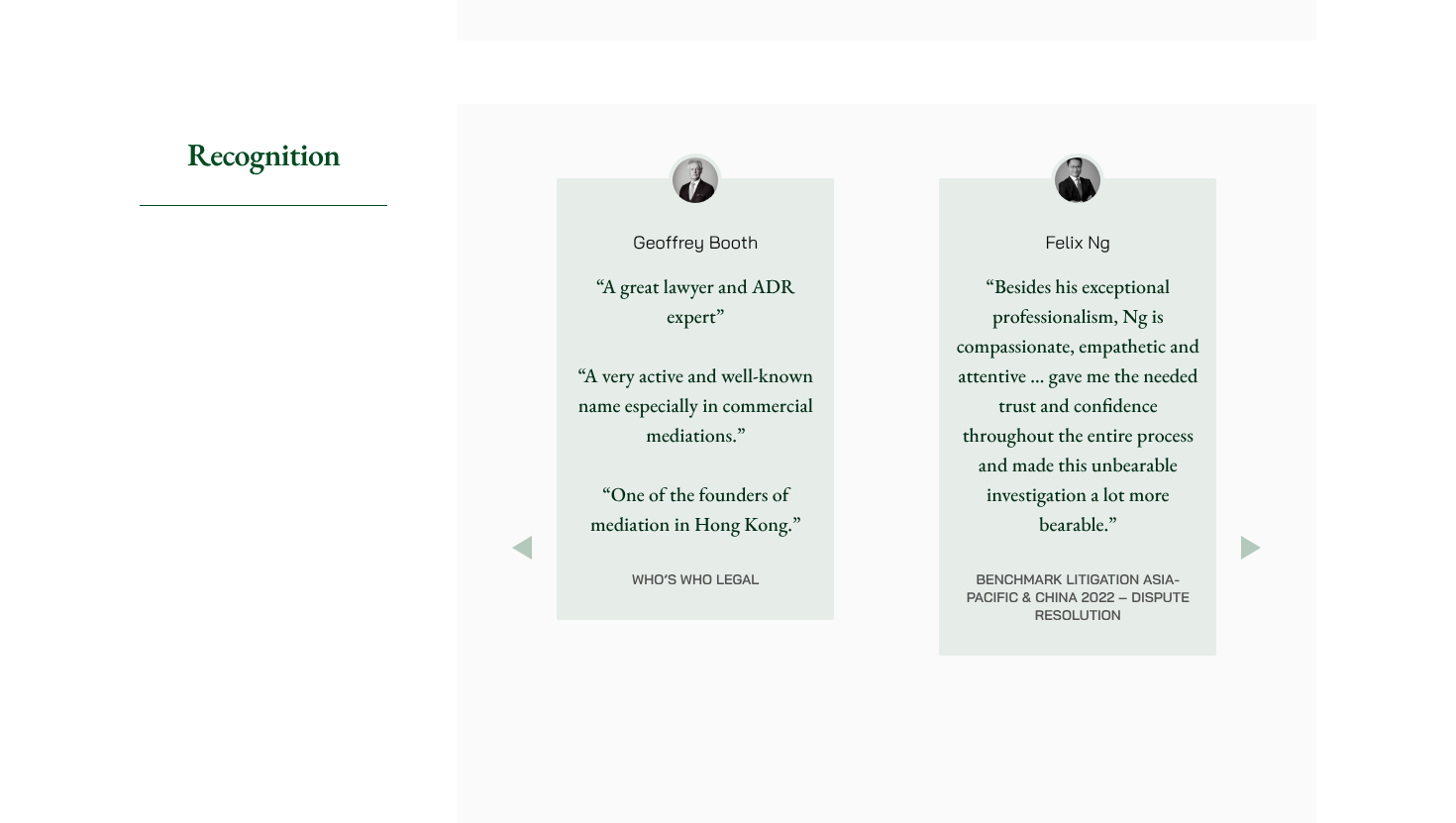 click on "Next" at bounding box center [1251, 548] 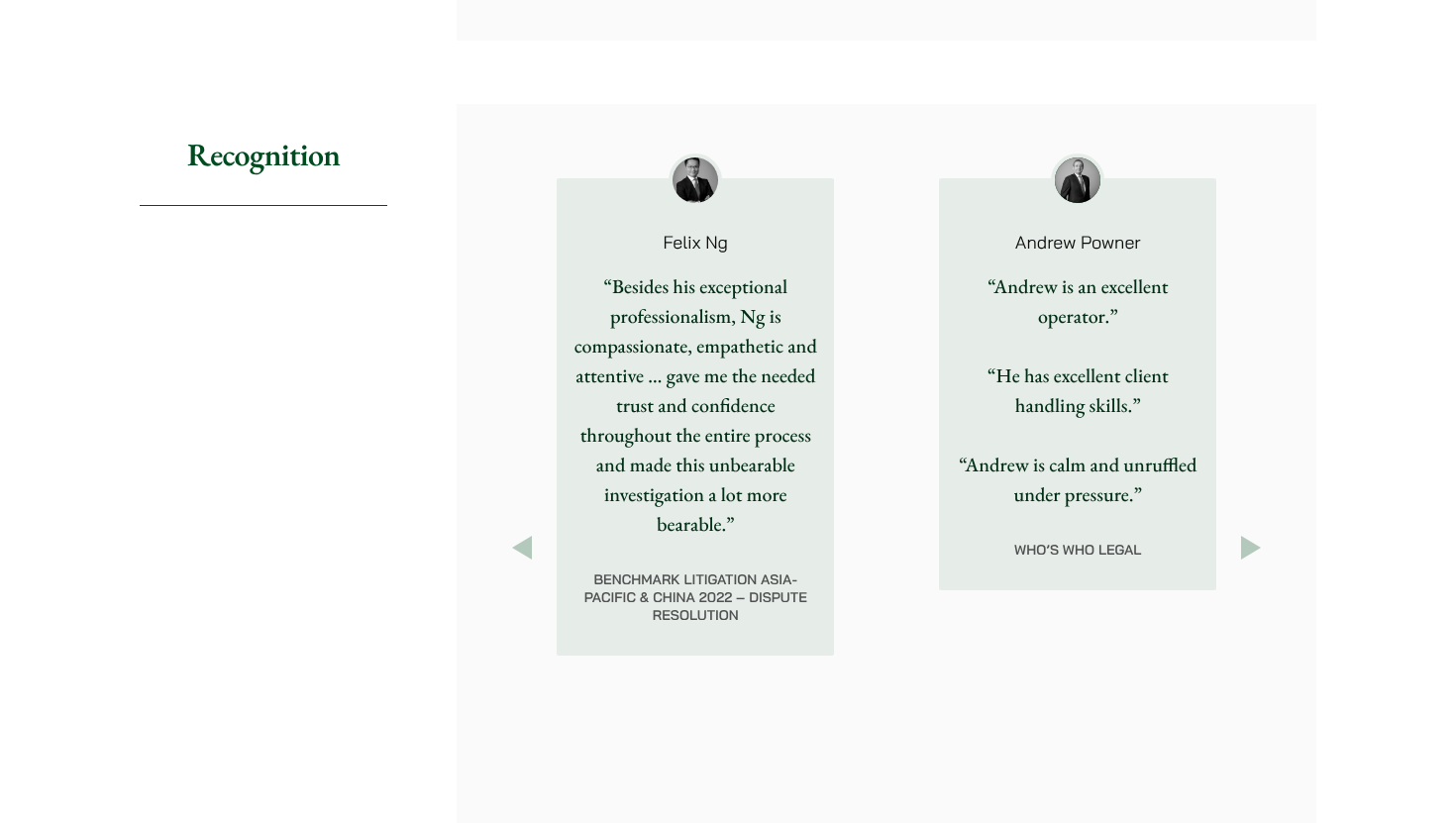 click on "Next" at bounding box center [1251, 548] 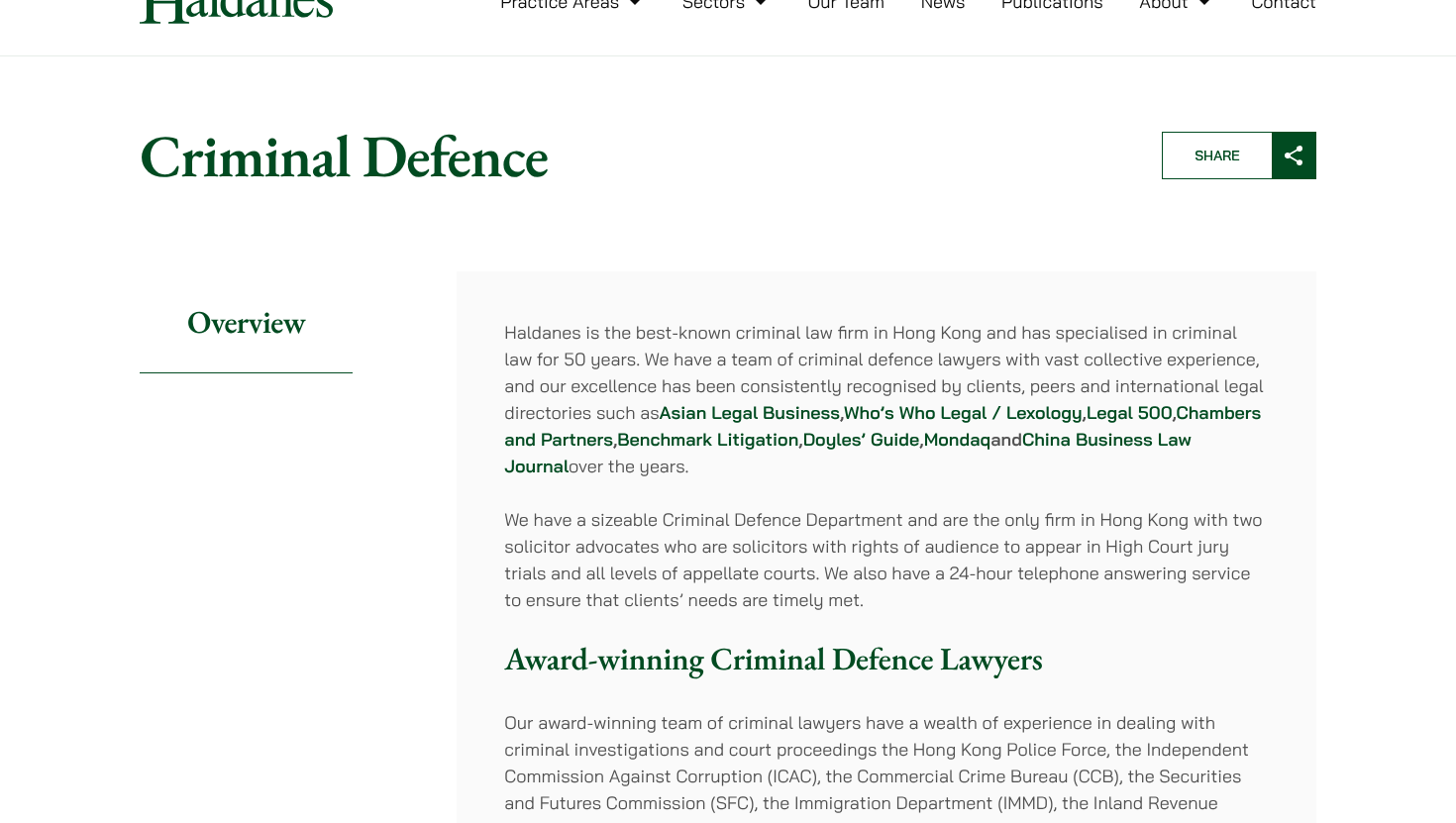 scroll, scrollTop: 0, scrollLeft: 0, axis: both 